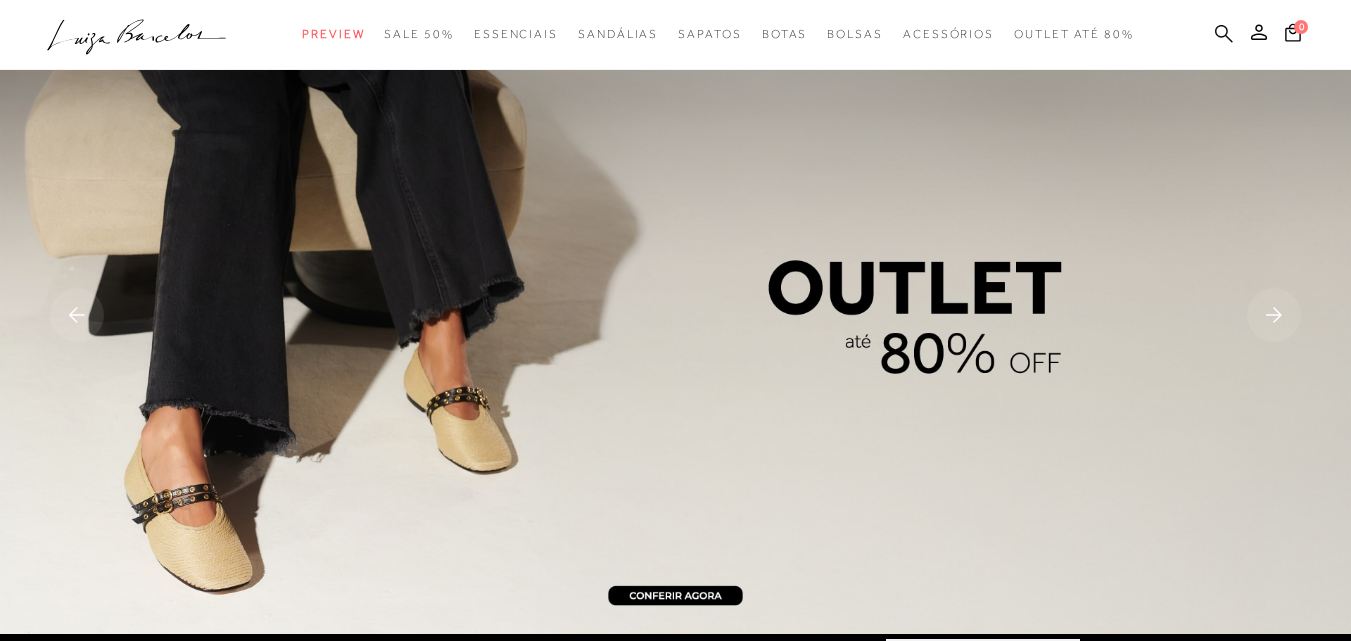 scroll, scrollTop: 0, scrollLeft: 0, axis: both 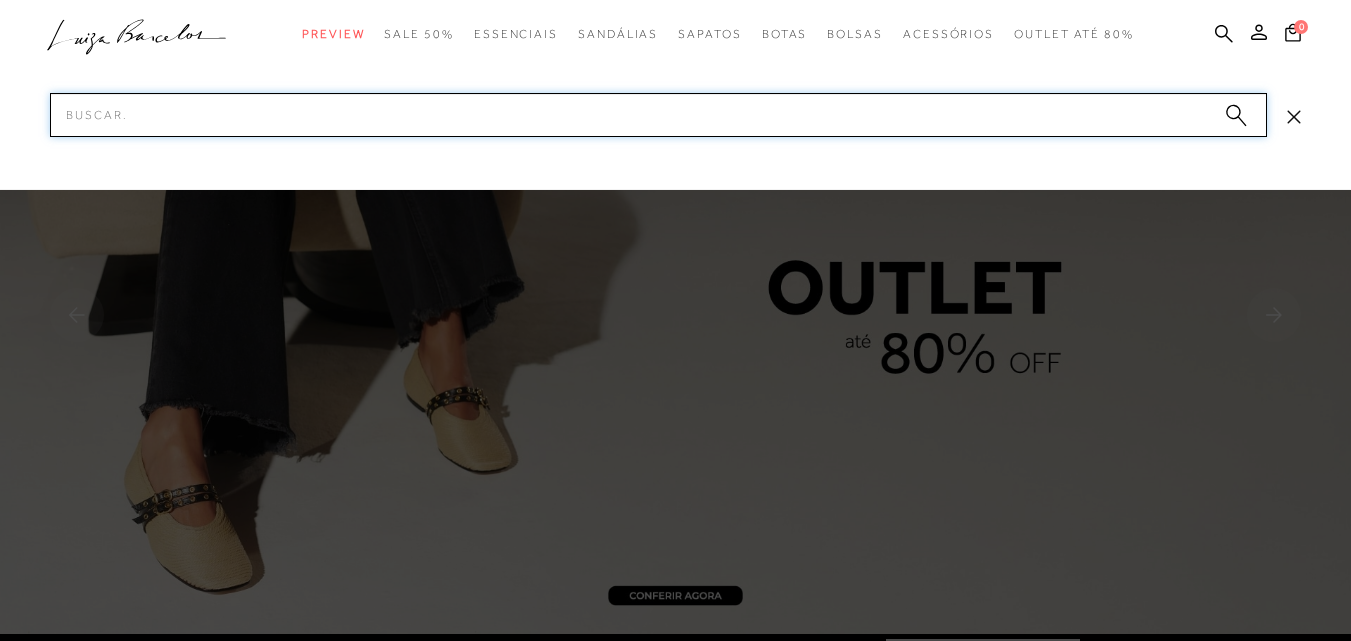 click on "Pesquisar" at bounding box center (658, 115) 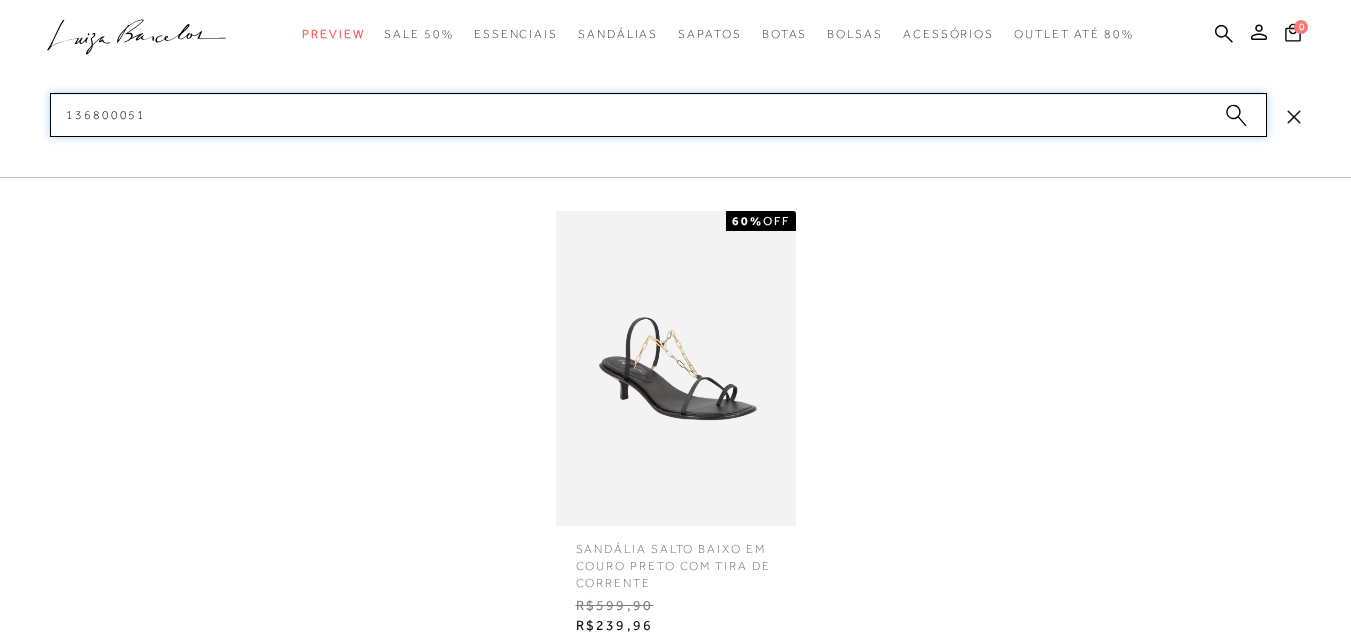 scroll, scrollTop: 200, scrollLeft: 0, axis: vertical 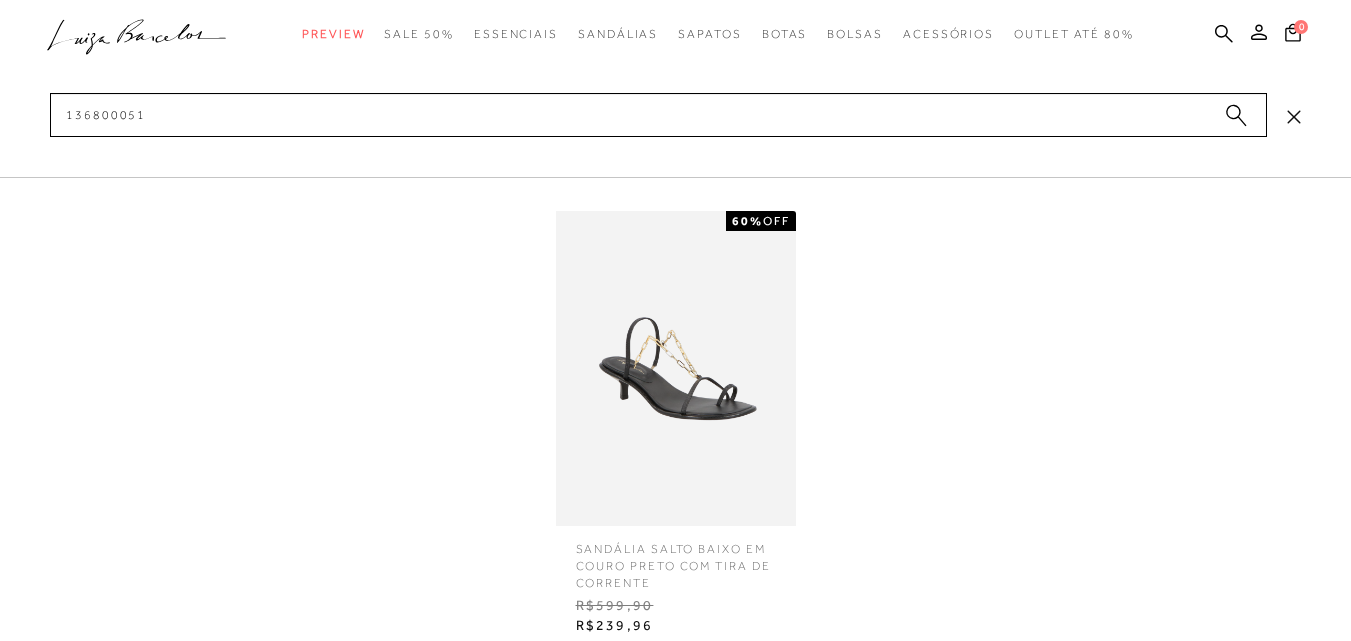 click at bounding box center (676, 368) 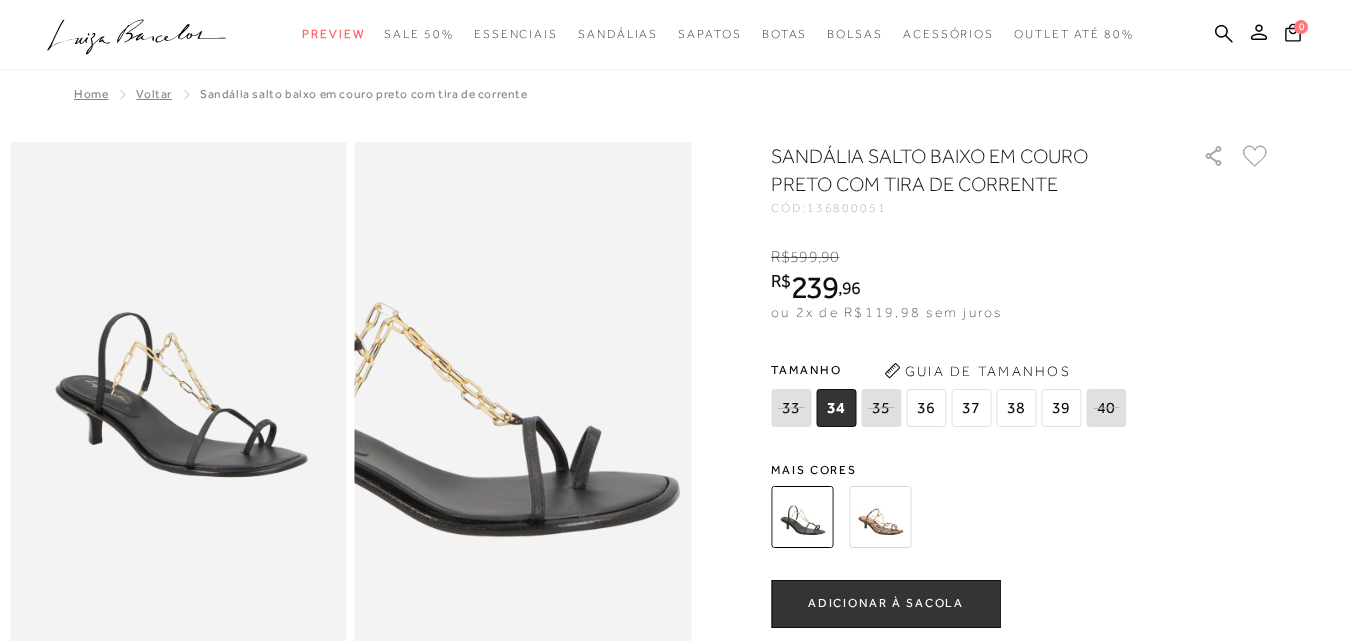 scroll, scrollTop: 0, scrollLeft: 0, axis: both 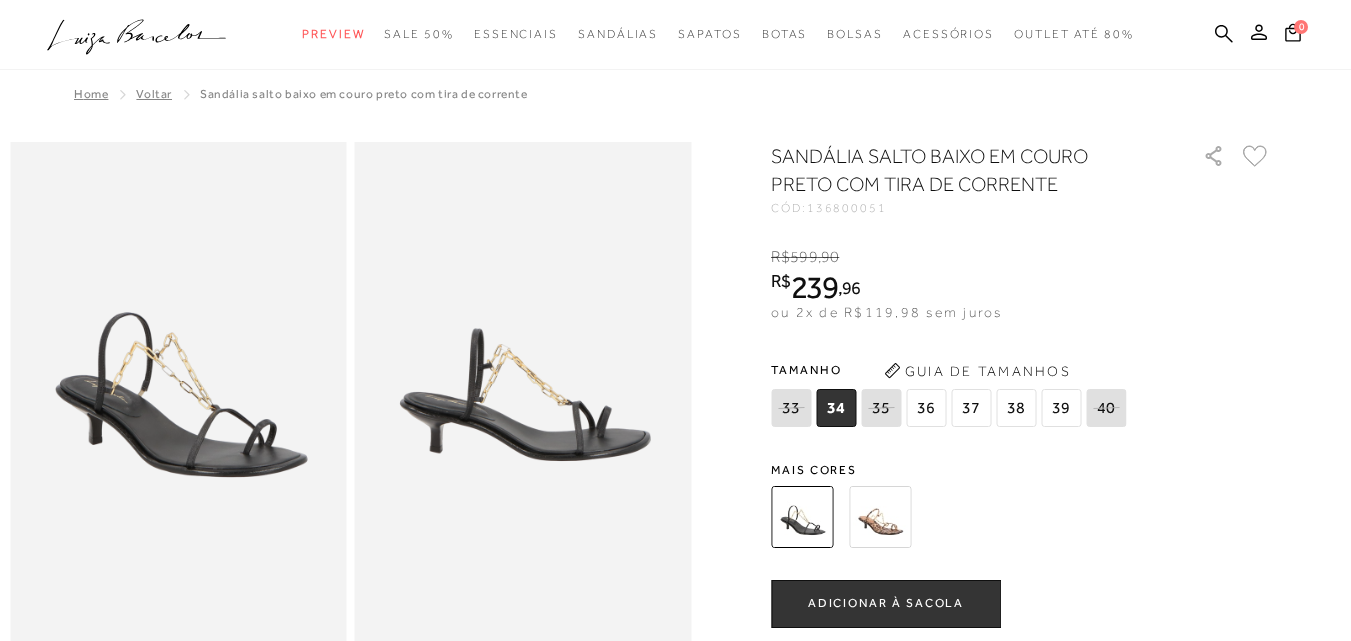 click at bounding box center (802, 517) 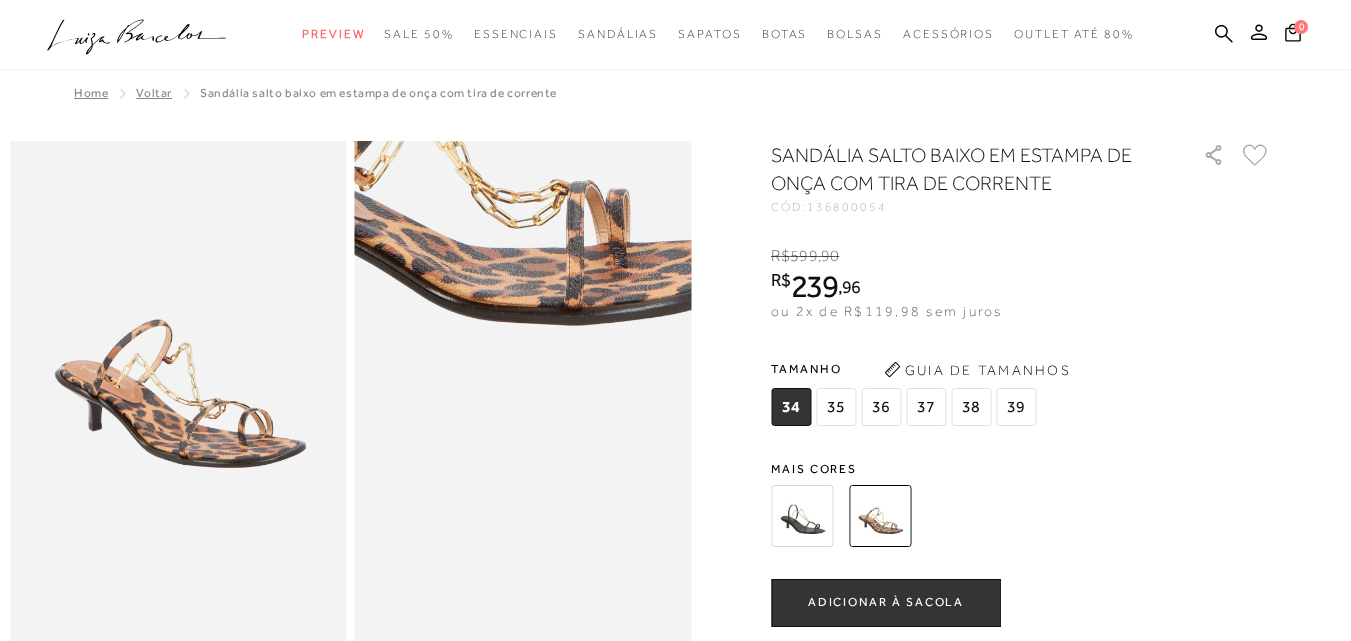 scroll, scrollTop: 0, scrollLeft: 0, axis: both 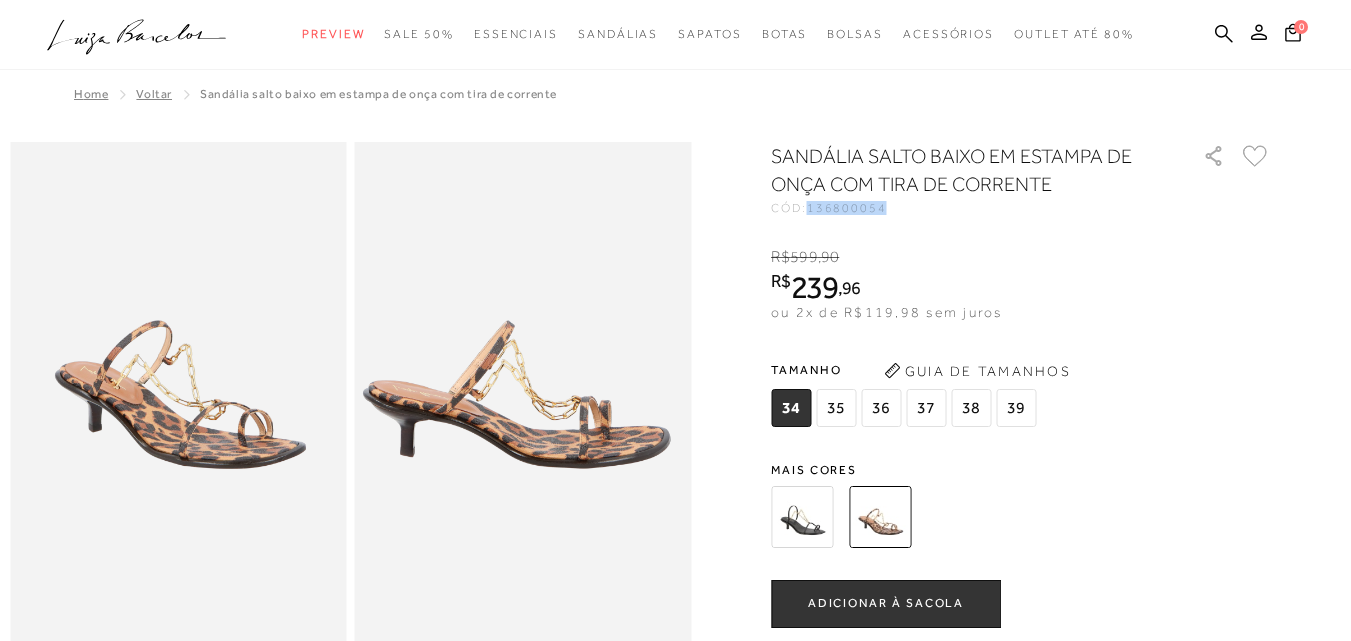 drag, startPoint x: 818, startPoint y: 208, endPoint x: 899, endPoint y: 222, distance: 82.20097 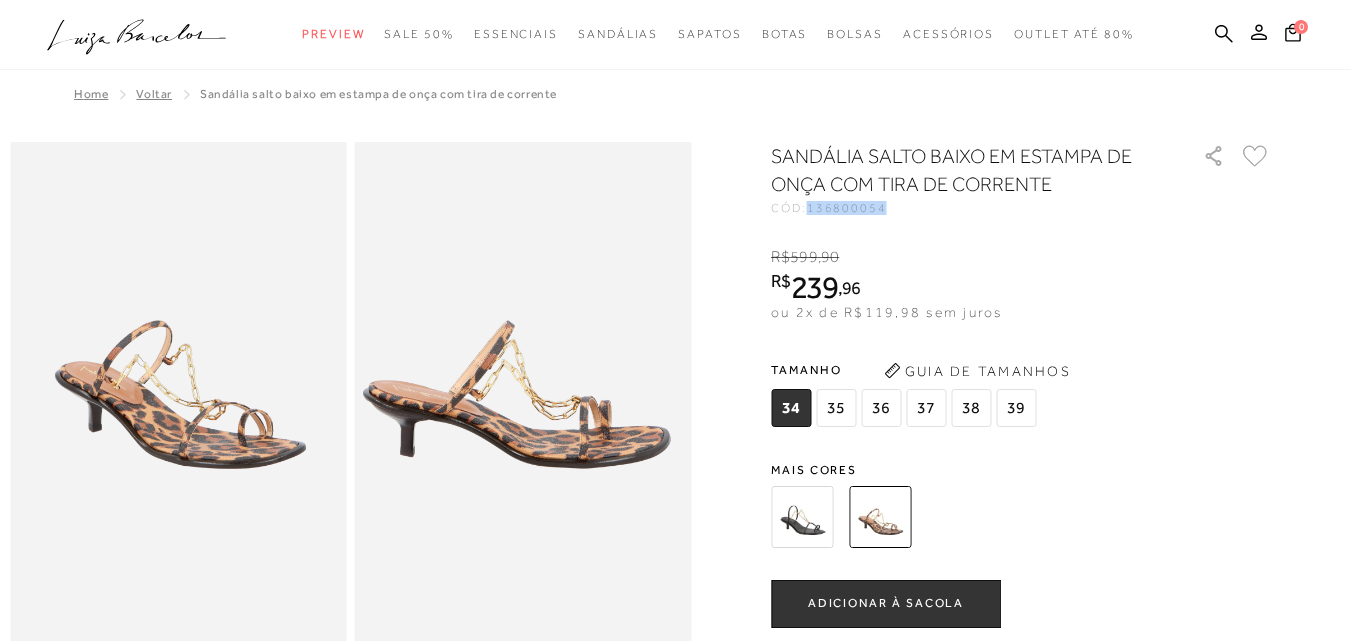copy on "136800054" 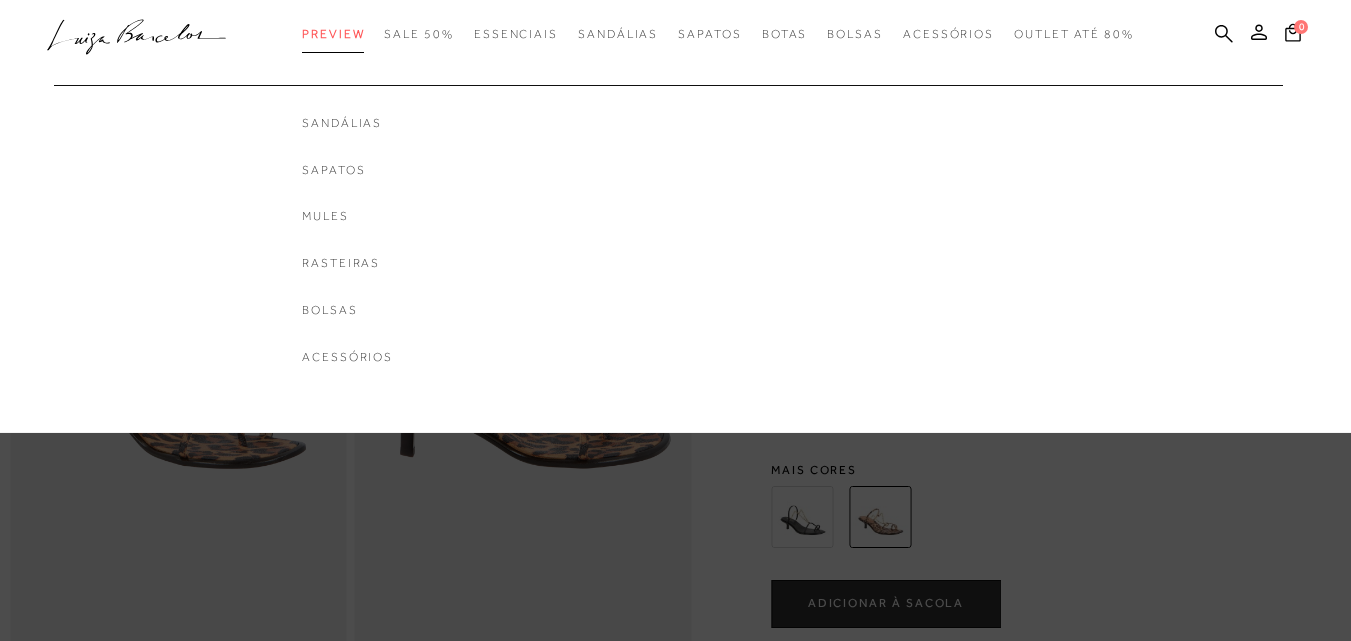 click on "Preview" at bounding box center [333, 34] 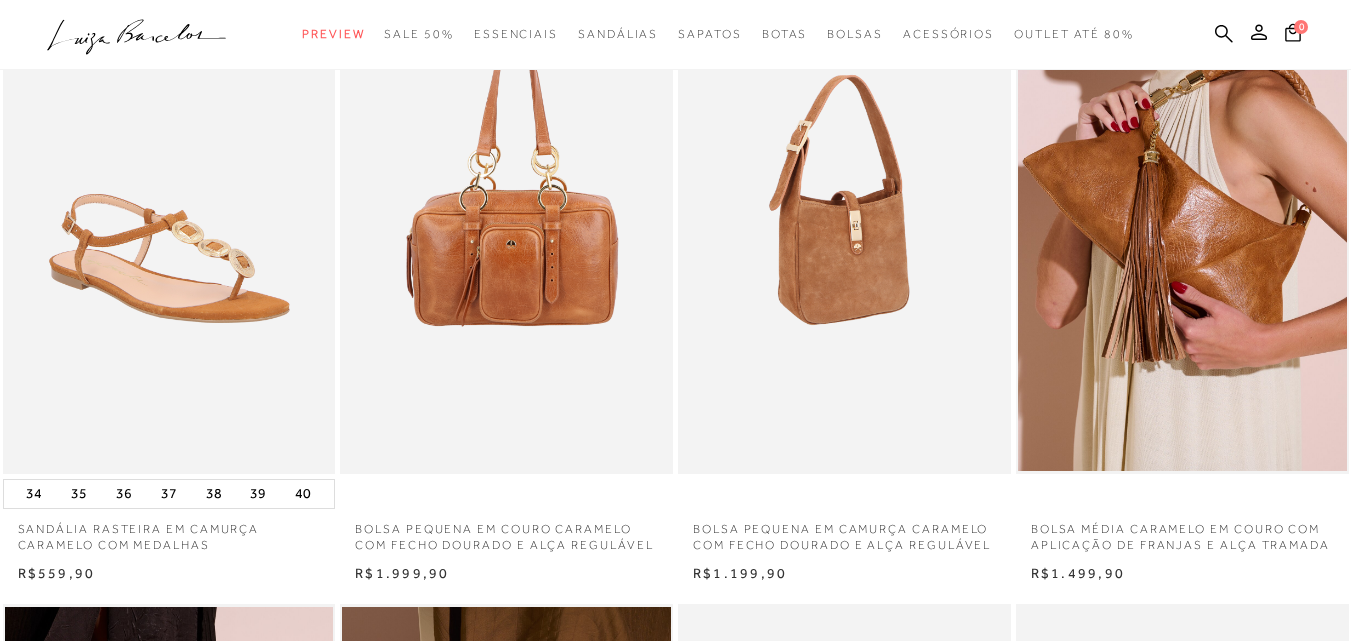 scroll, scrollTop: 200, scrollLeft: 0, axis: vertical 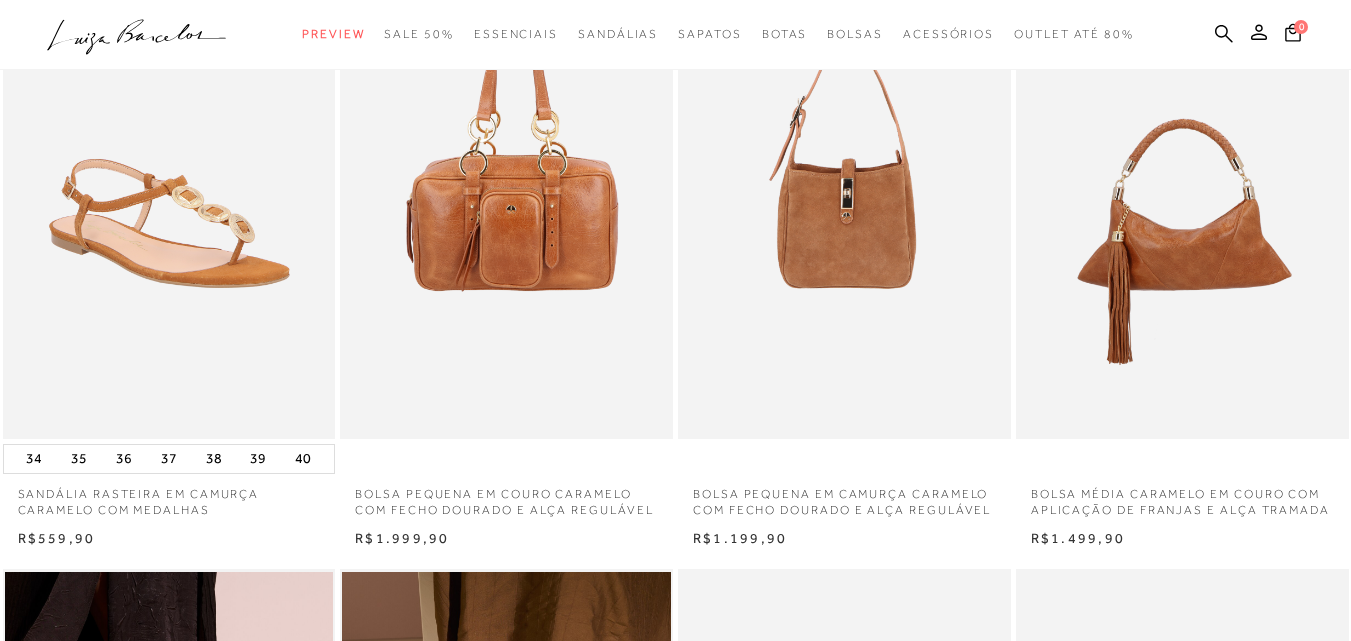click at bounding box center (1183, 189) 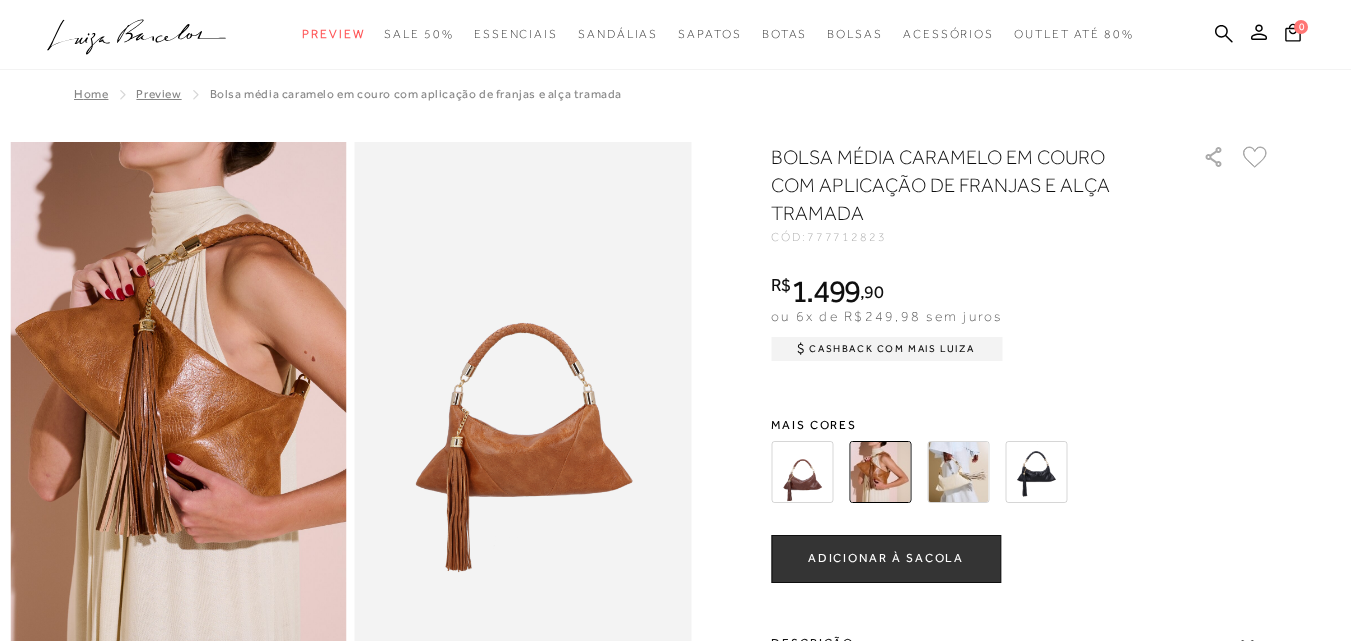 scroll, scrollTop: 0, scrollLeft: 0, axis: both 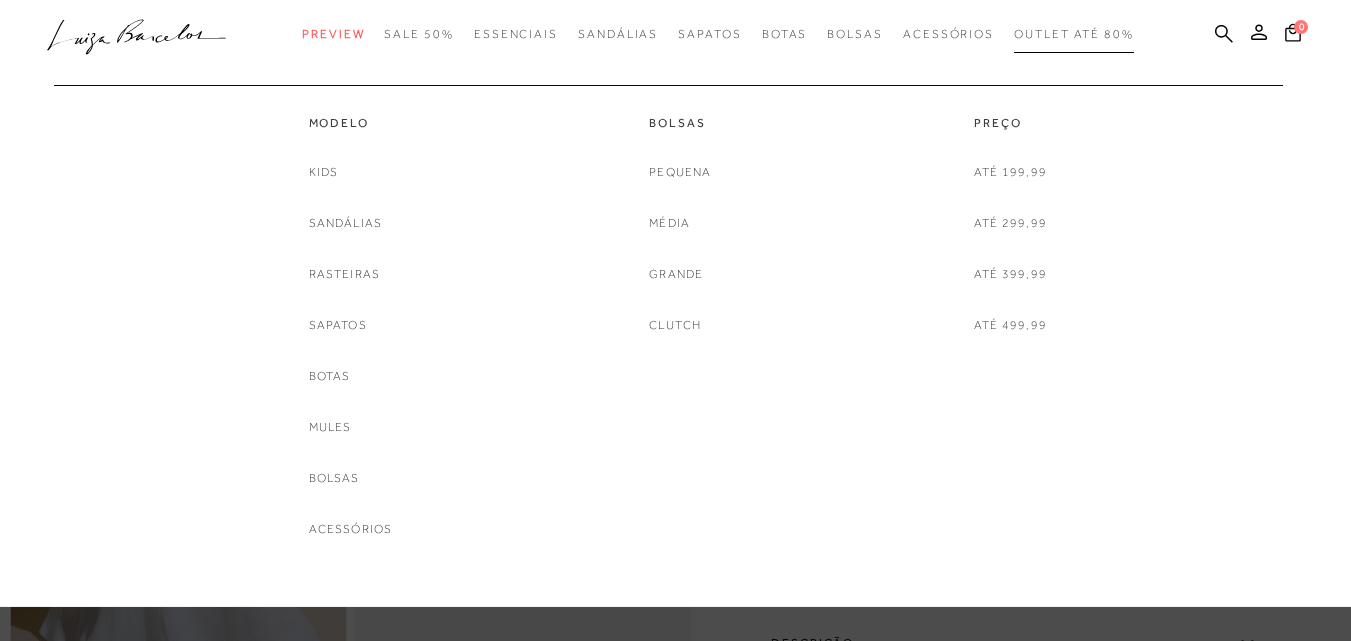click on "Outlet até 80%" at bounding box center (1074, 34) 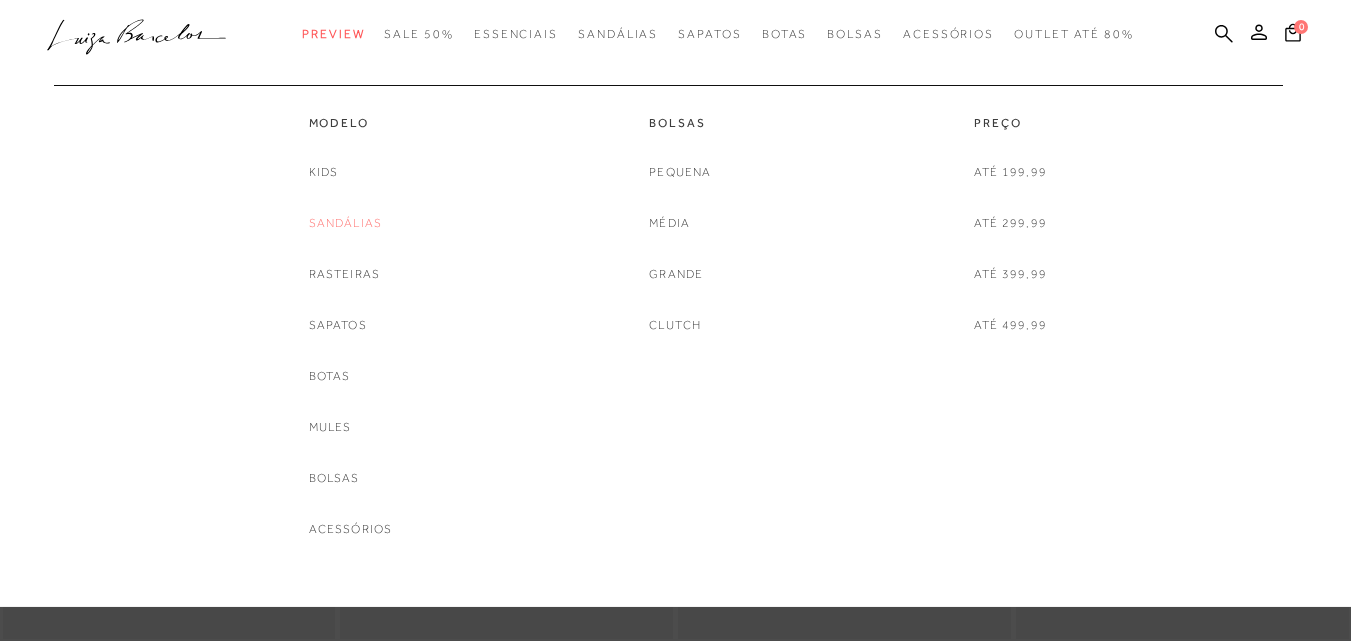click on "Sandálias" at bounding box center (346, 223) 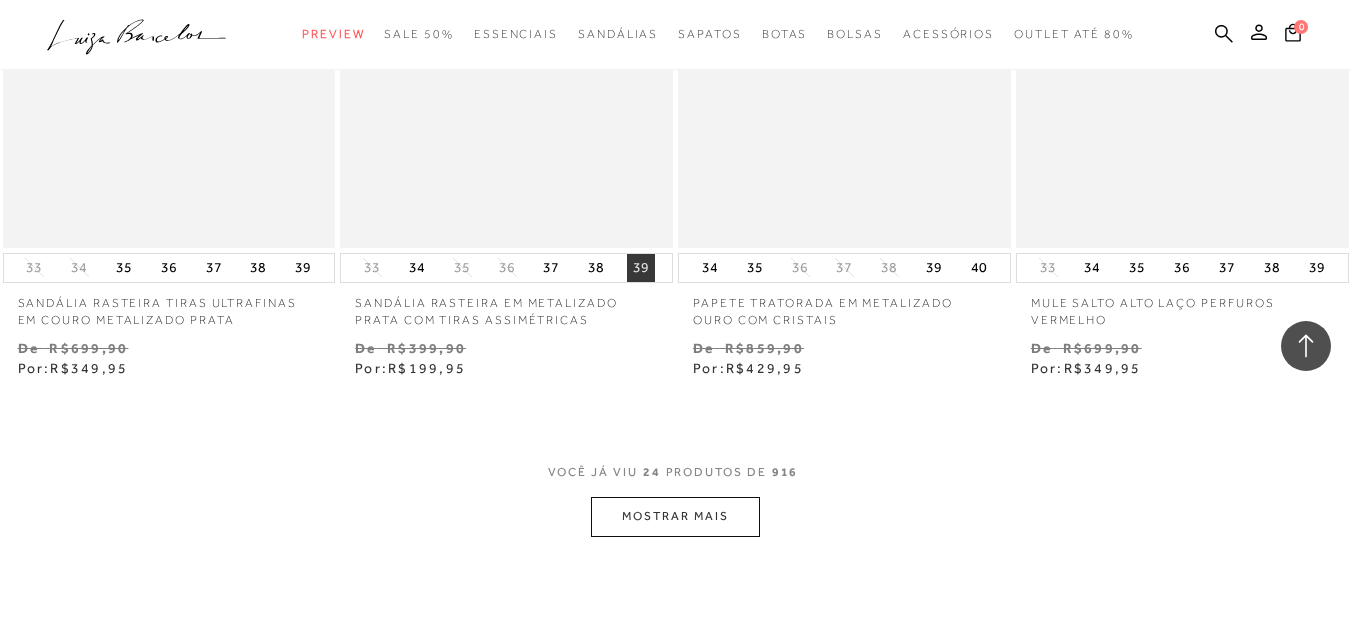 scroll, scrollTop: 3800, scrollLeft: 0, axis: vertical 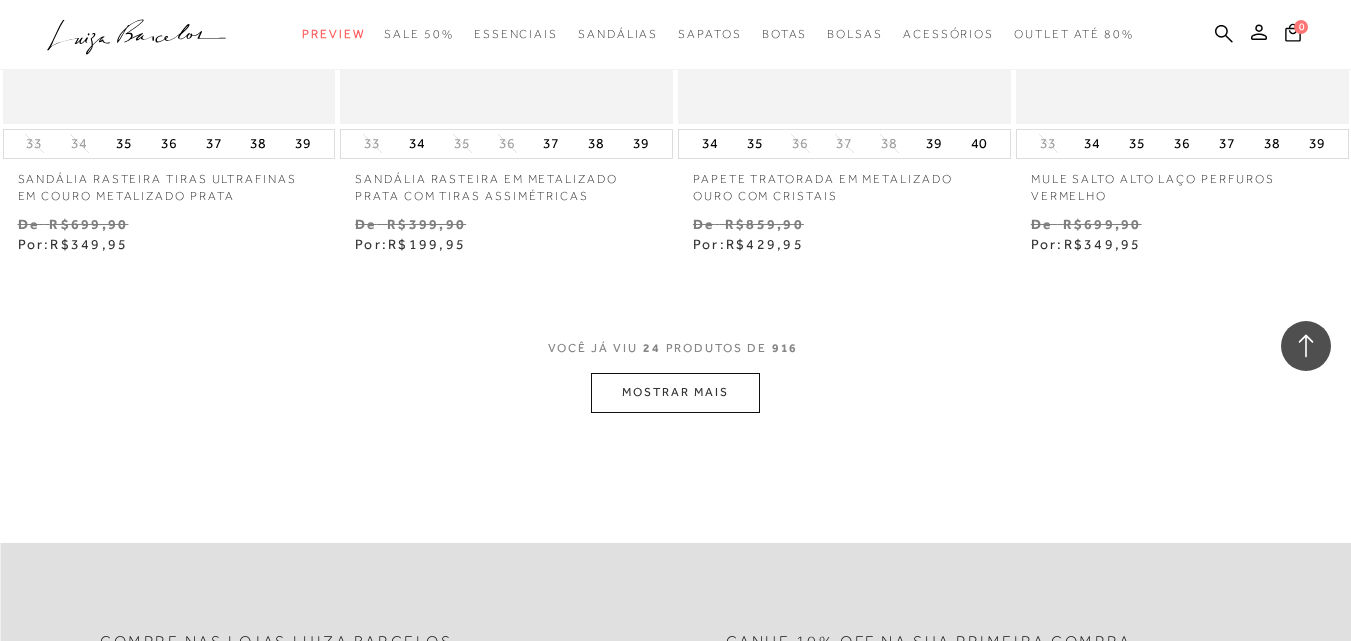 click on "MOSTRAR MAIS" at bounding box center (675, 392) 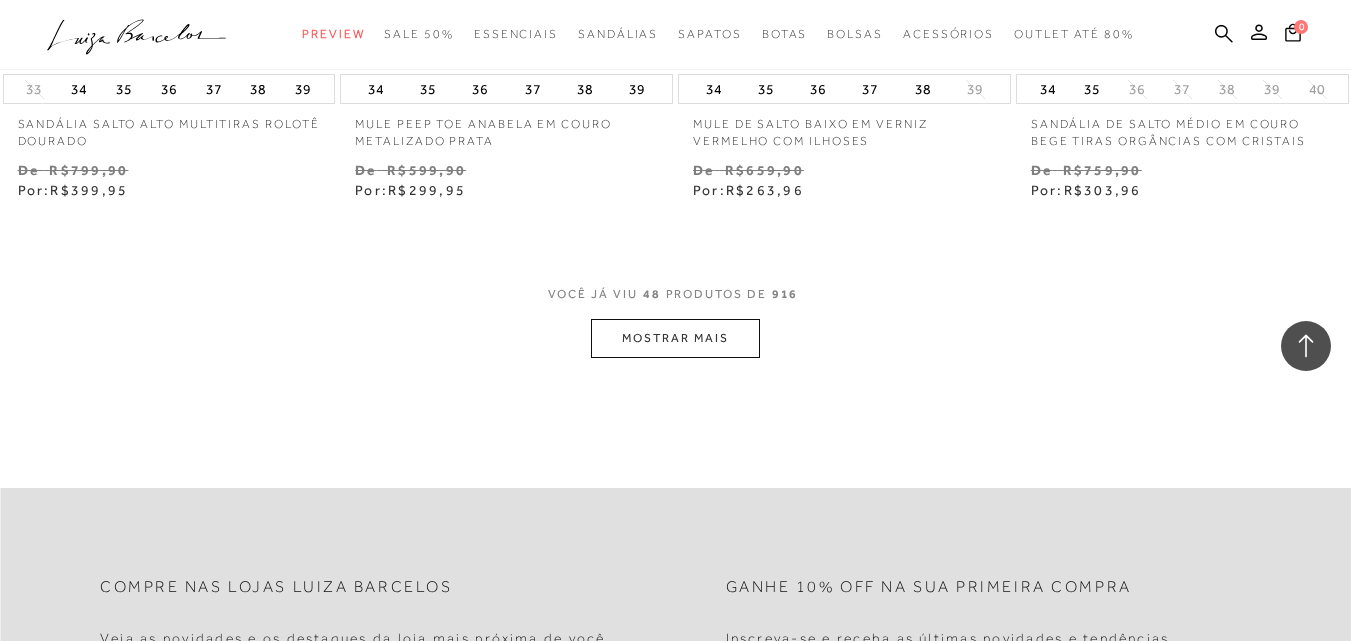 scroll, scrollTop: 7800, scrollLeft: 0, axis: vertical 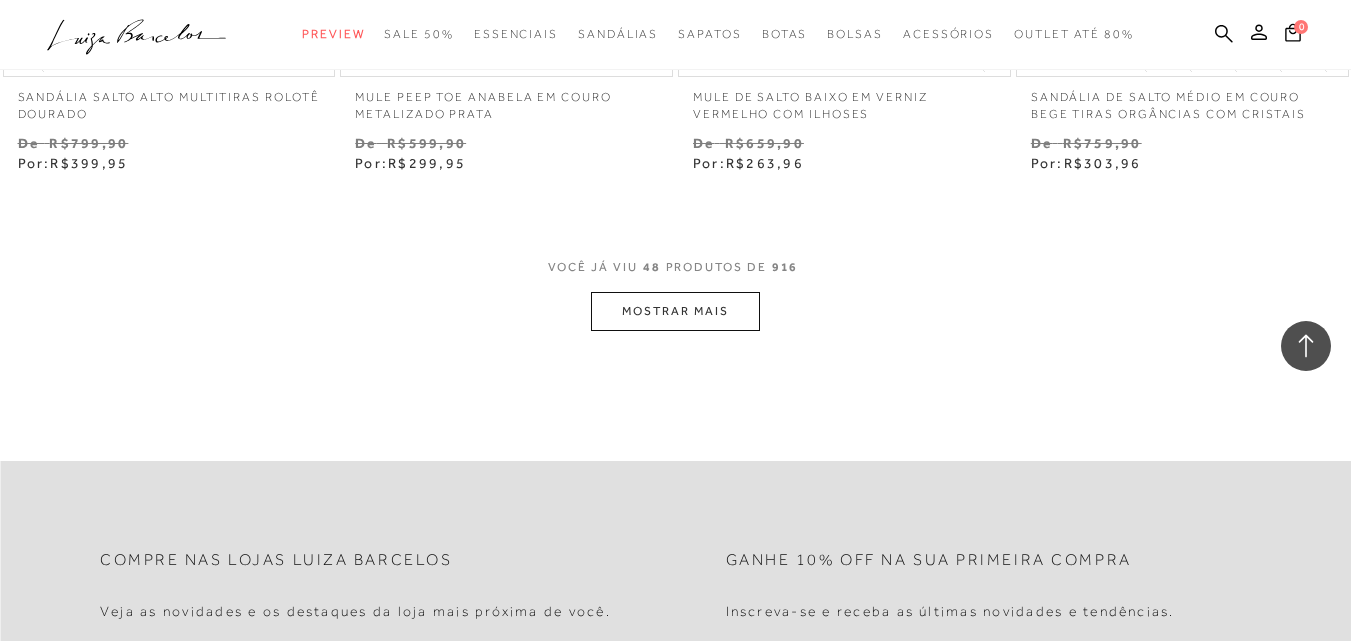 click on "MOSTRAR MAIS" at bounding box center [675, 311] 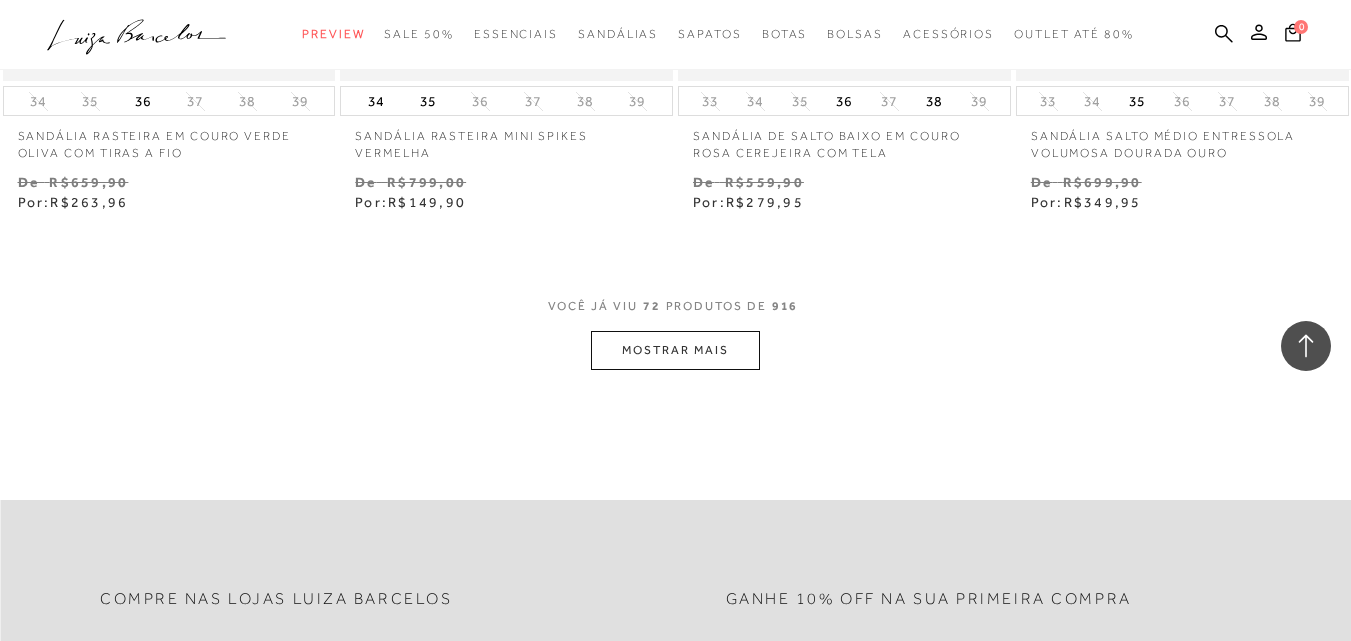 scroll, scrollTop: 11800, scrollLeft: 0, axis: vertical 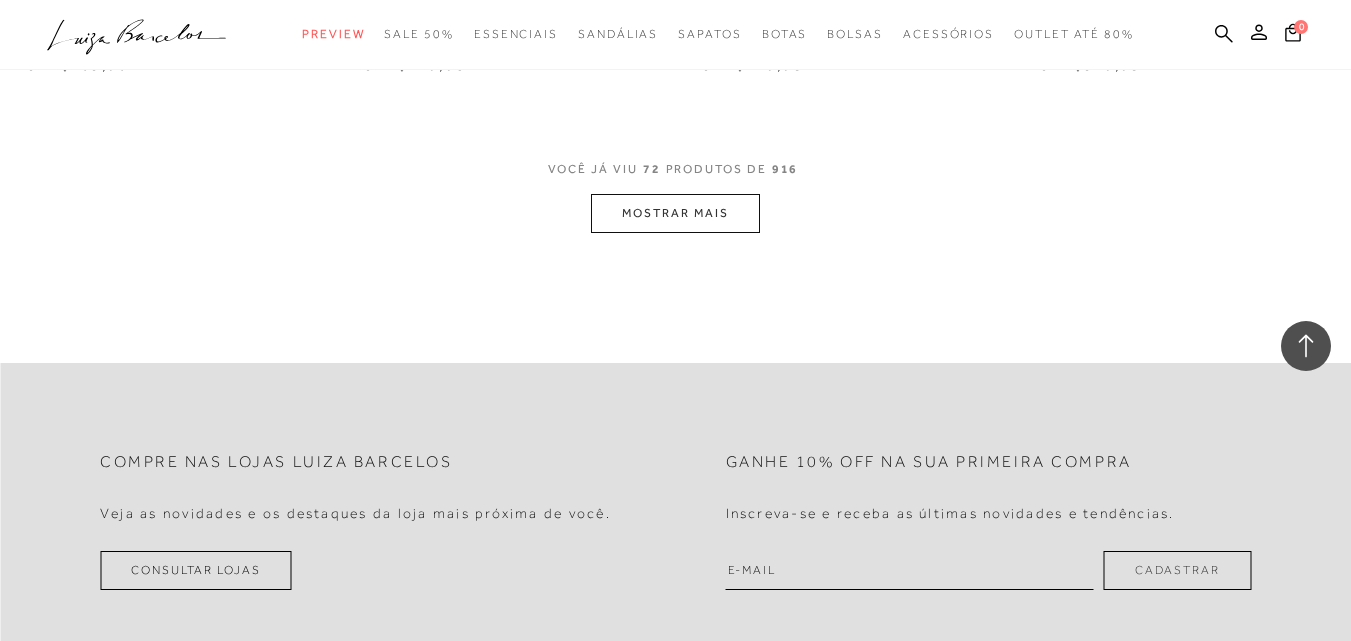 click on "MOSTRAR MAIS" at bounding box center (675, 213) 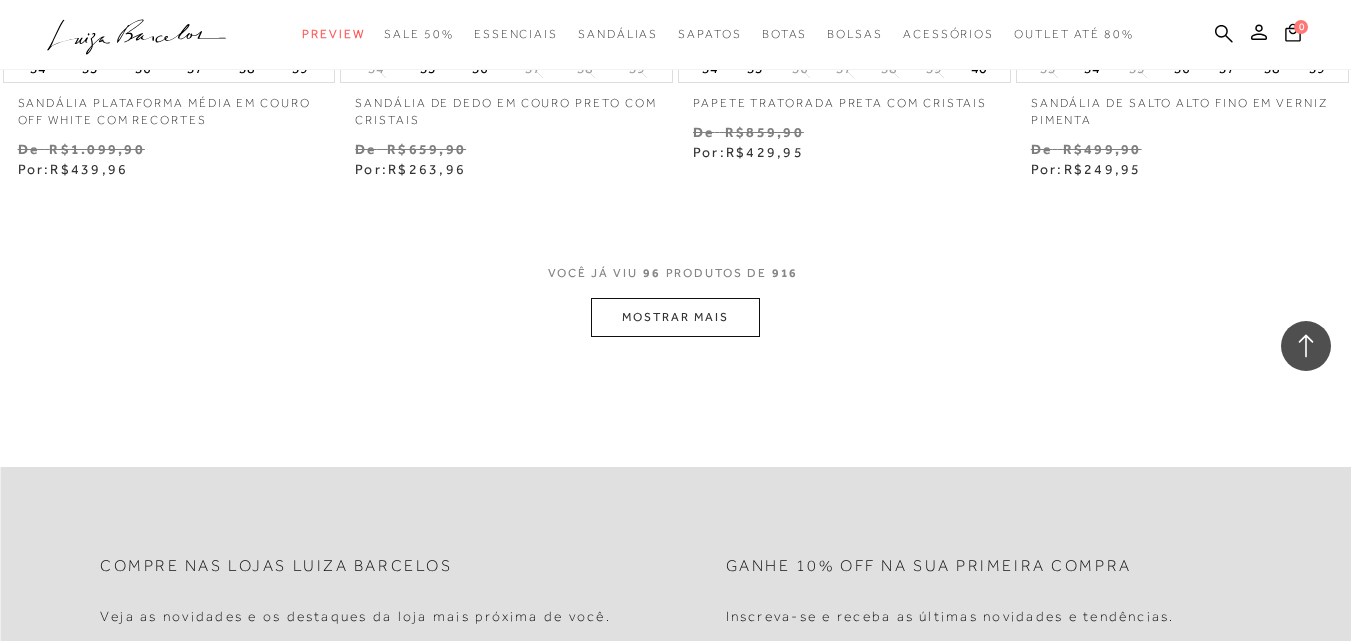 scroll, scrollTop: 15600, scrollLeft: 0, axis: vertical 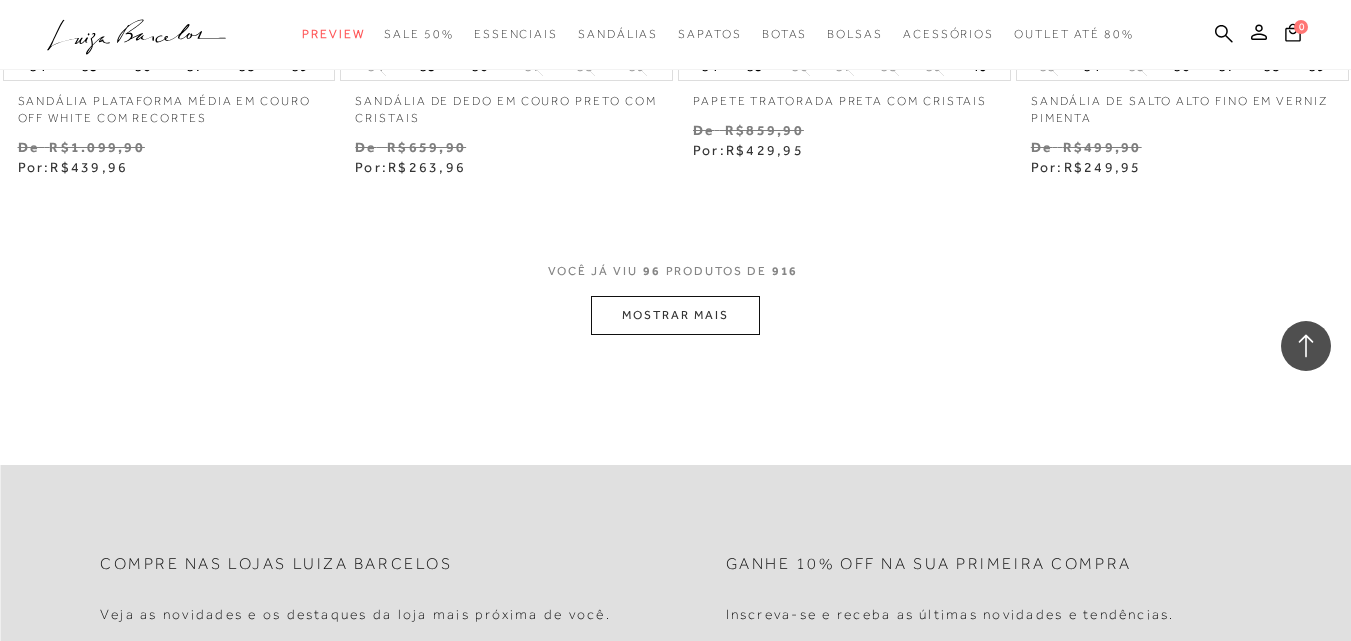 click on "MOSTRAR MAIS" at bounding box center [675, 315] 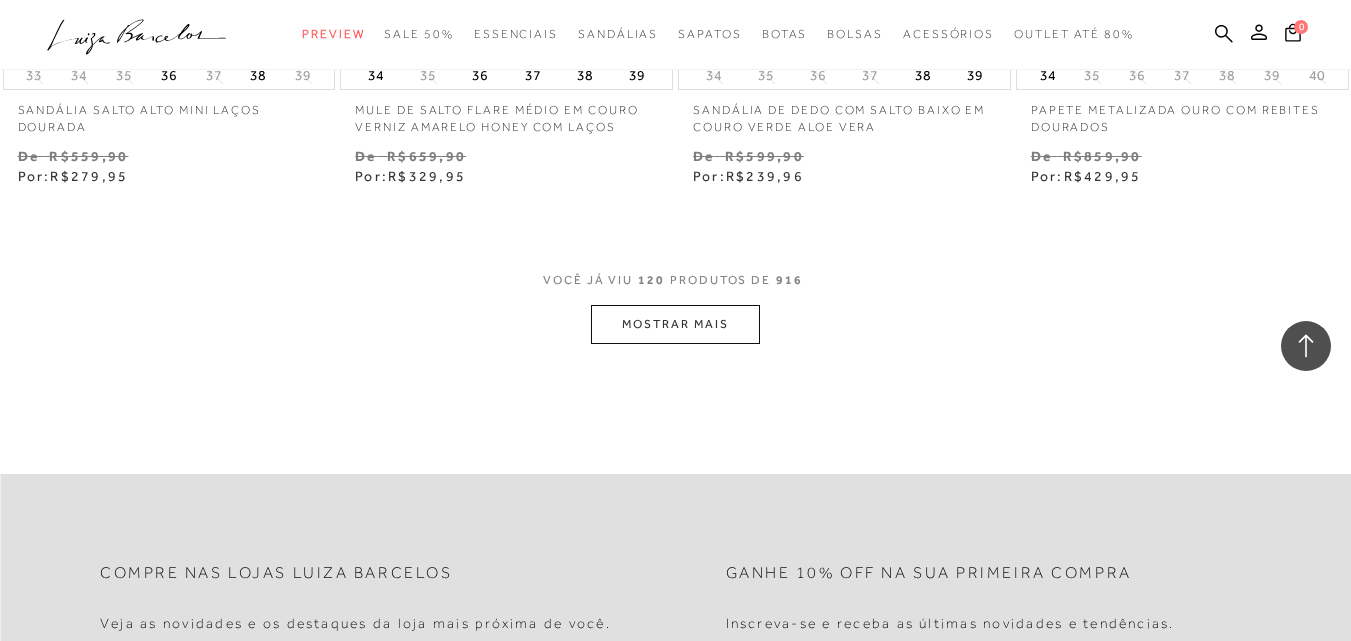 scroll, scrollTop: 19600, scrollLeft: 0, axis: vertical 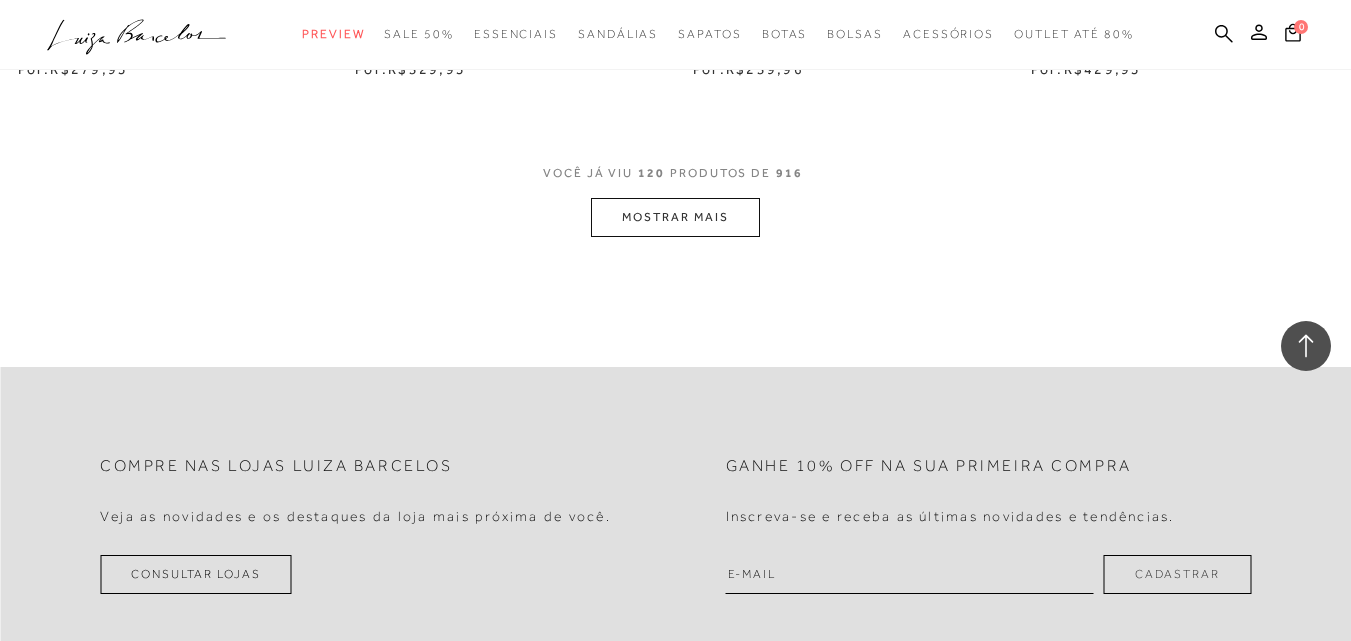 click on "MOSTRAR MAIS" at bounding box center [675, 217] 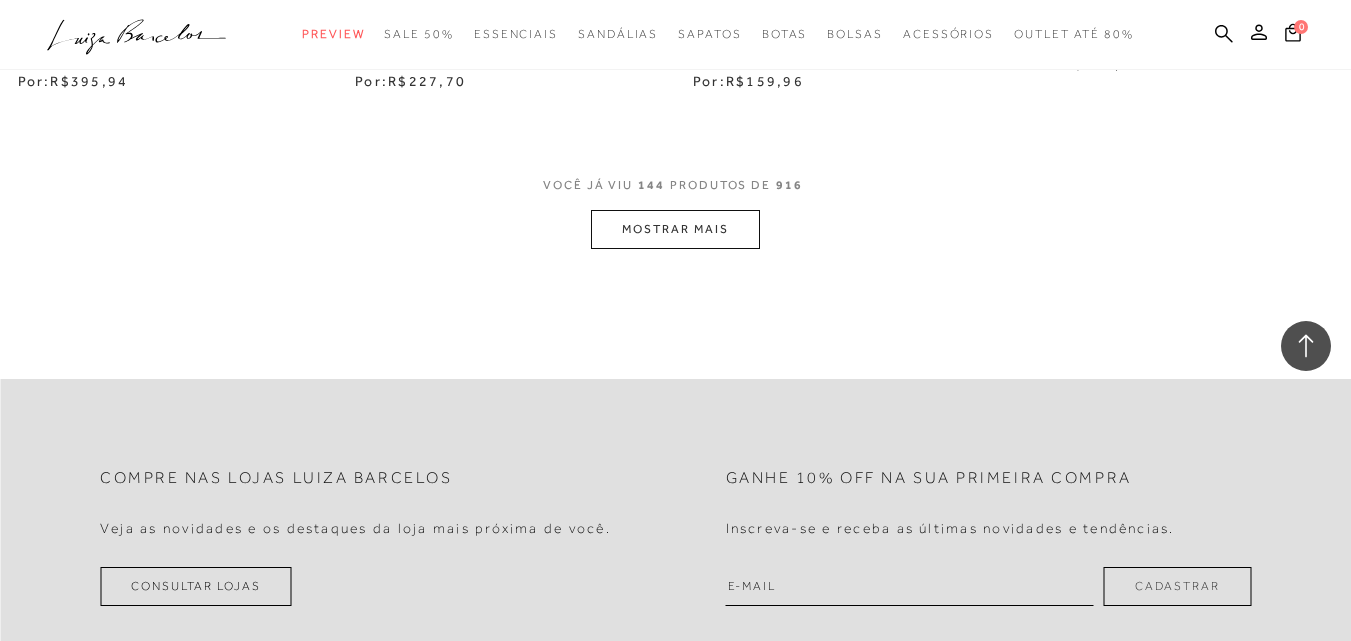 scroll, scrollTop: 23500, scrollLeft: 0, axis: vertical 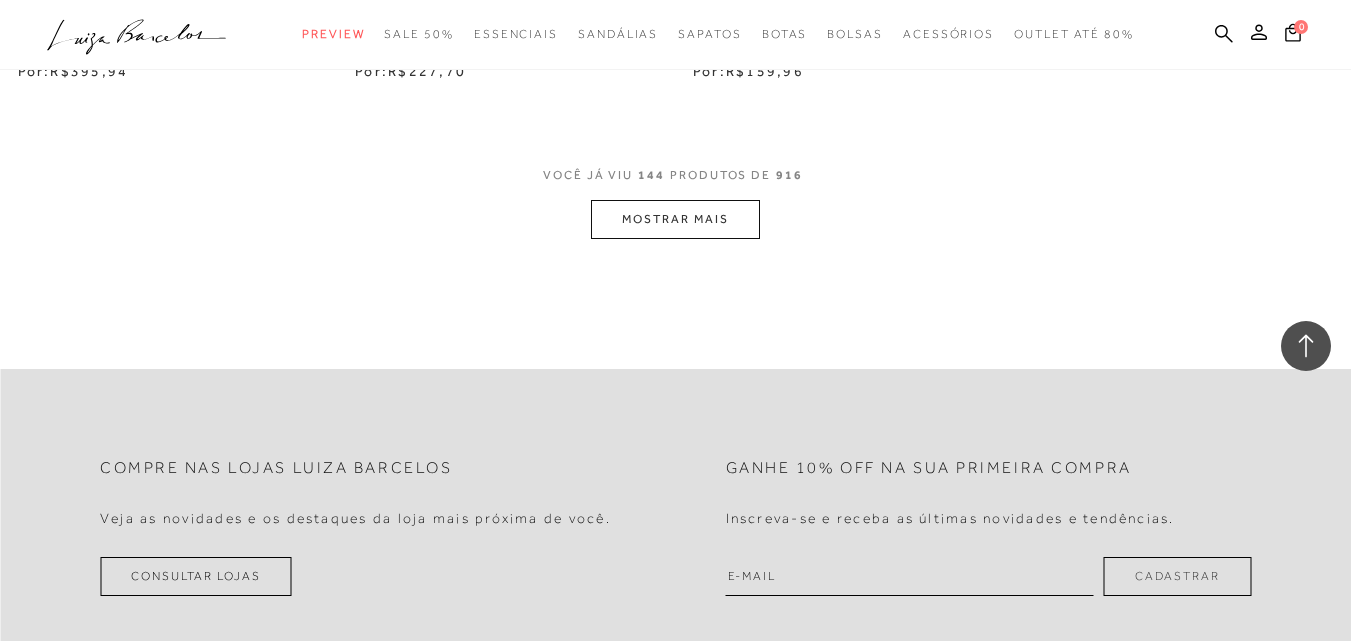 click on "MOSTRAR MAIS" at bounding box center (675, 219) 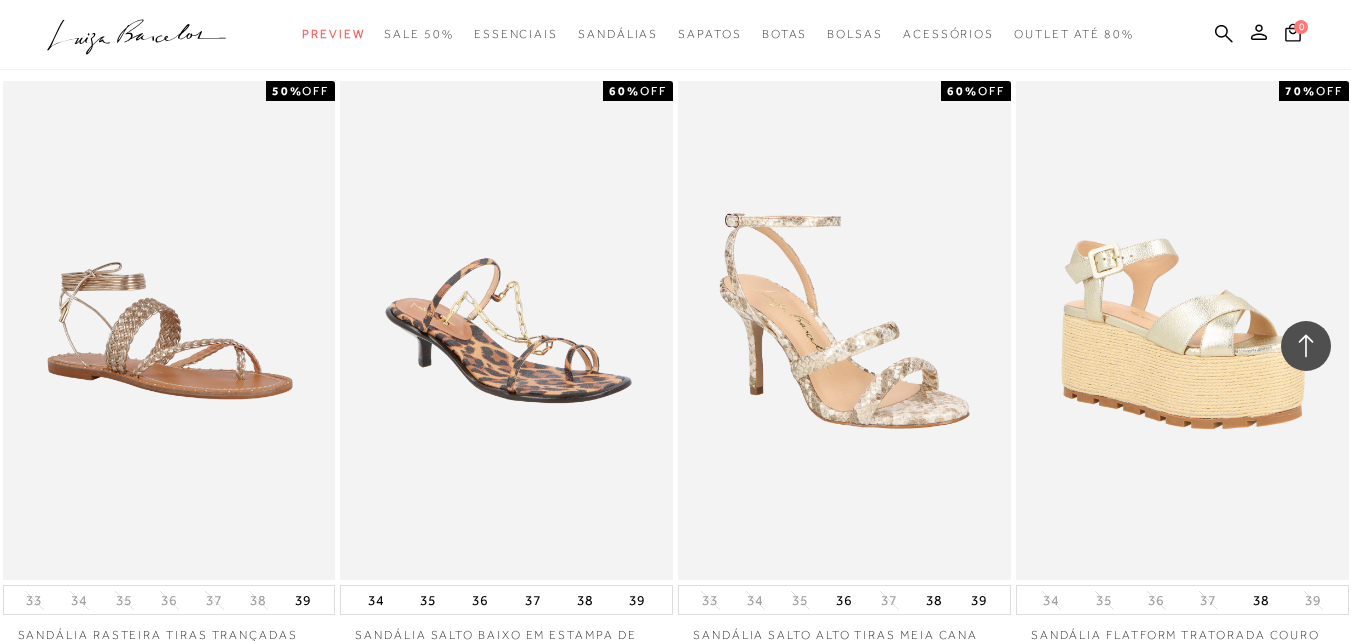 scroll, scrollTop: 26100, scrollLeft: 0, axis: vertical 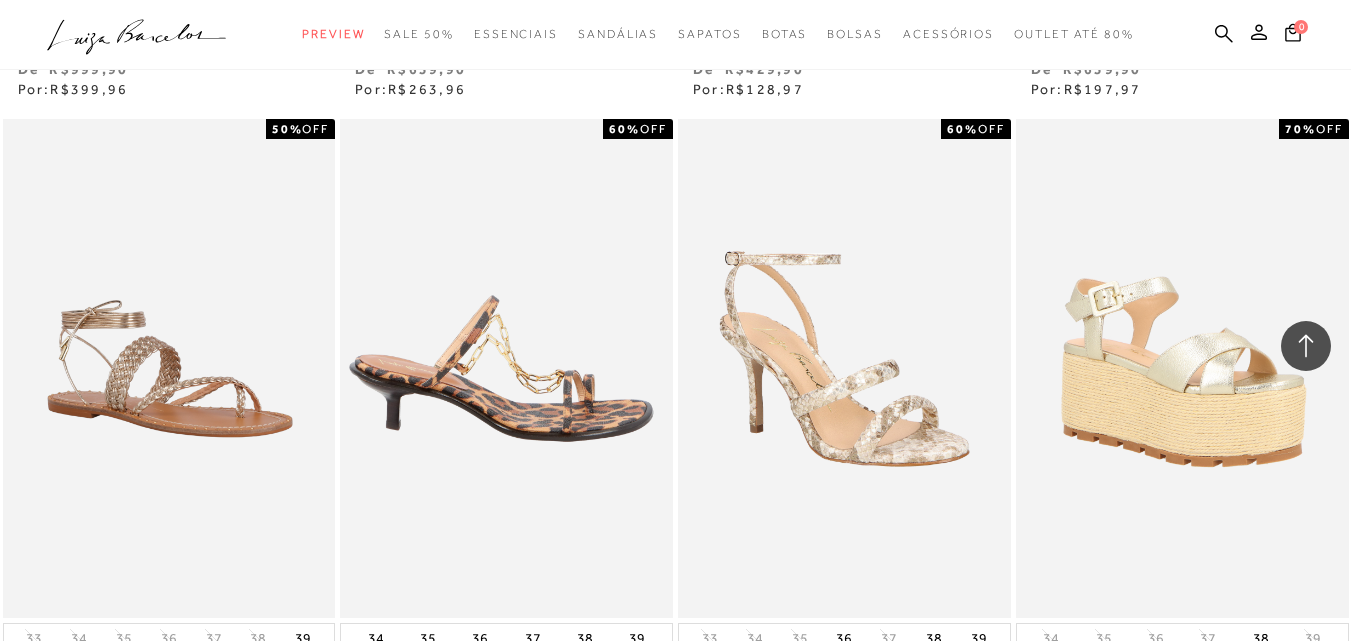 click at bounding box center (507, 368) 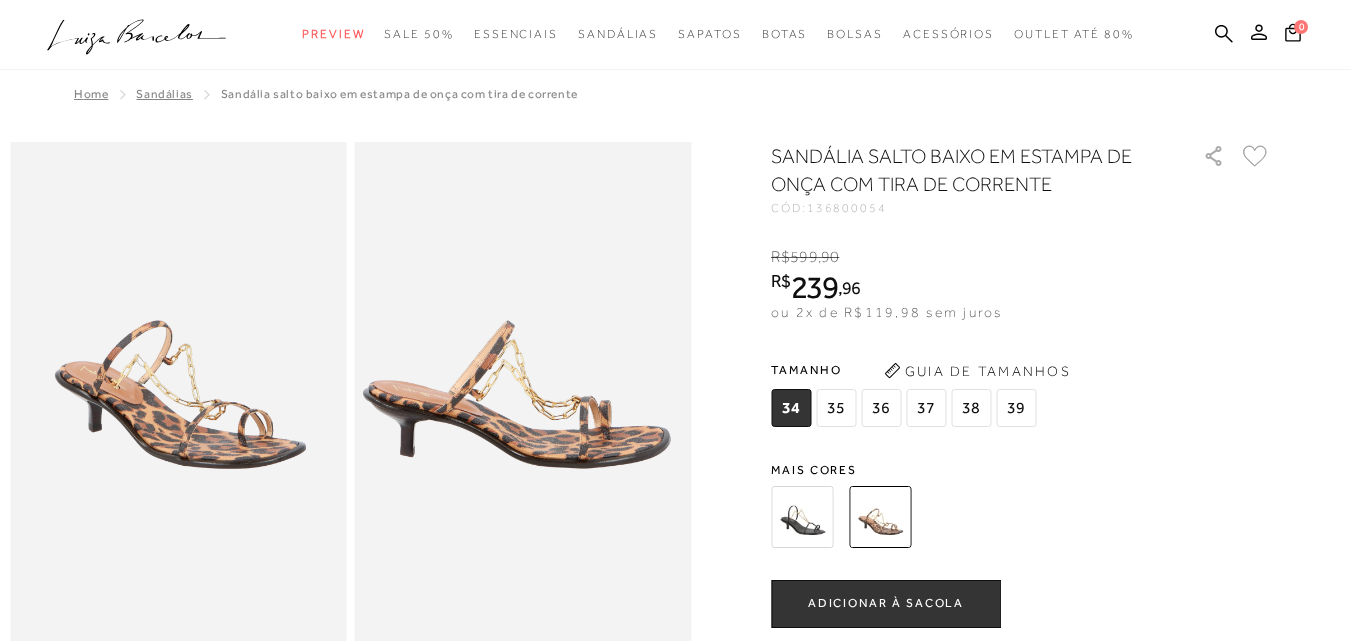 scroll, scrollTop: 100, scrollLeft: 0, axis: vertical 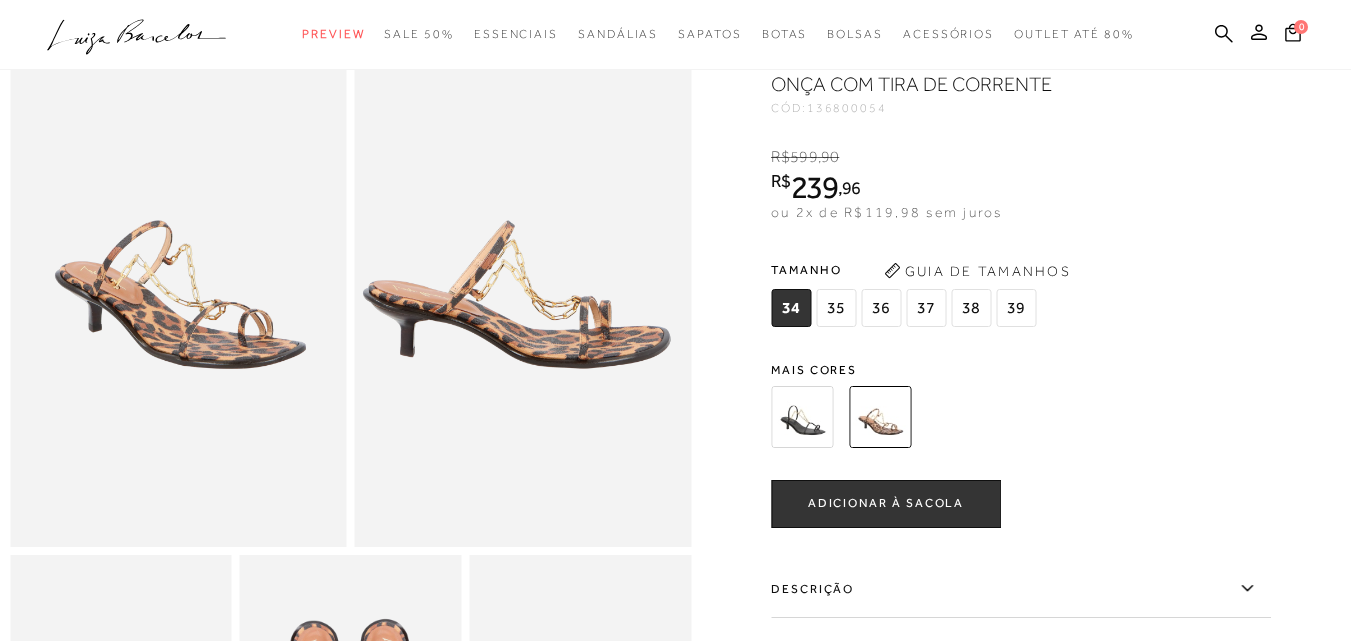 click at bounding box center [802, 417] 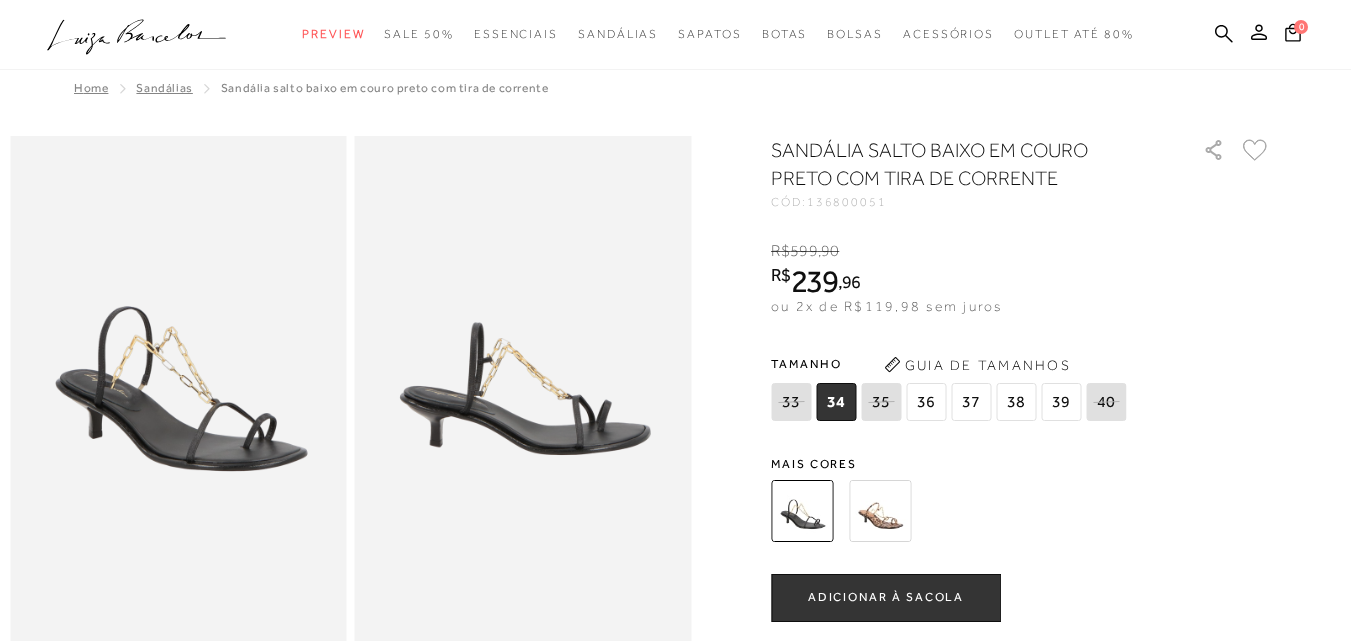 scroll, scrollTop: 0, scrollLeft: 0, axis: both 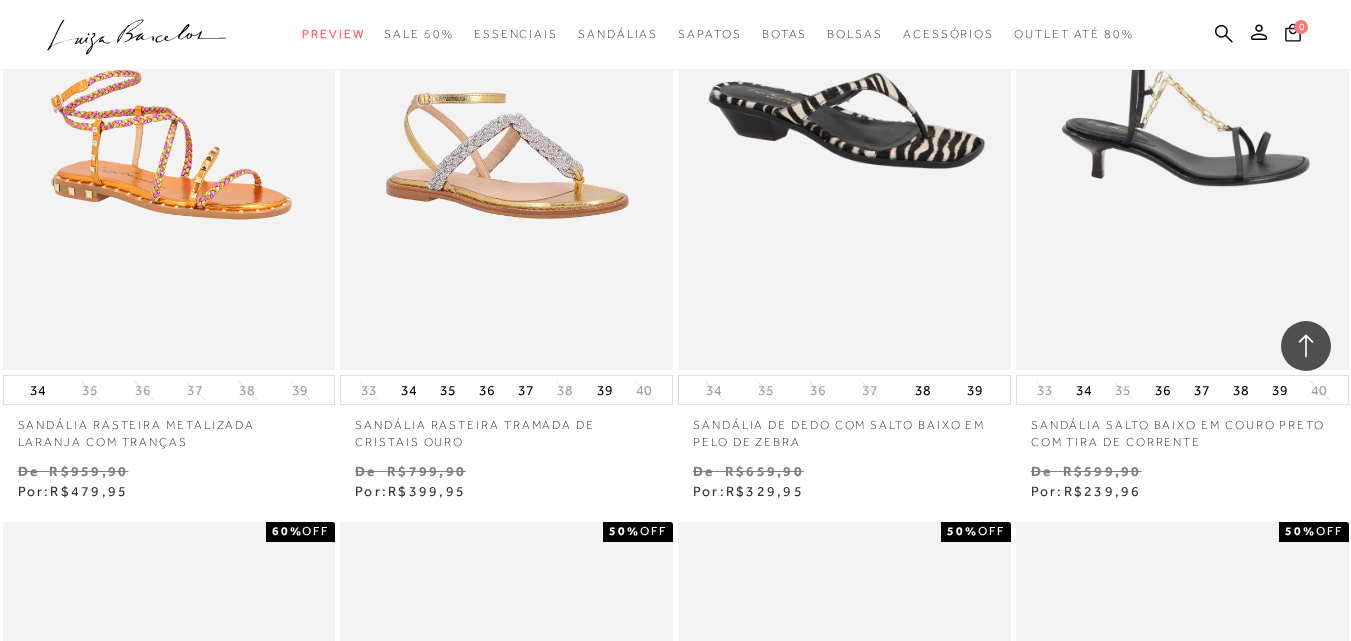 click at bounding box center (1183, 120) 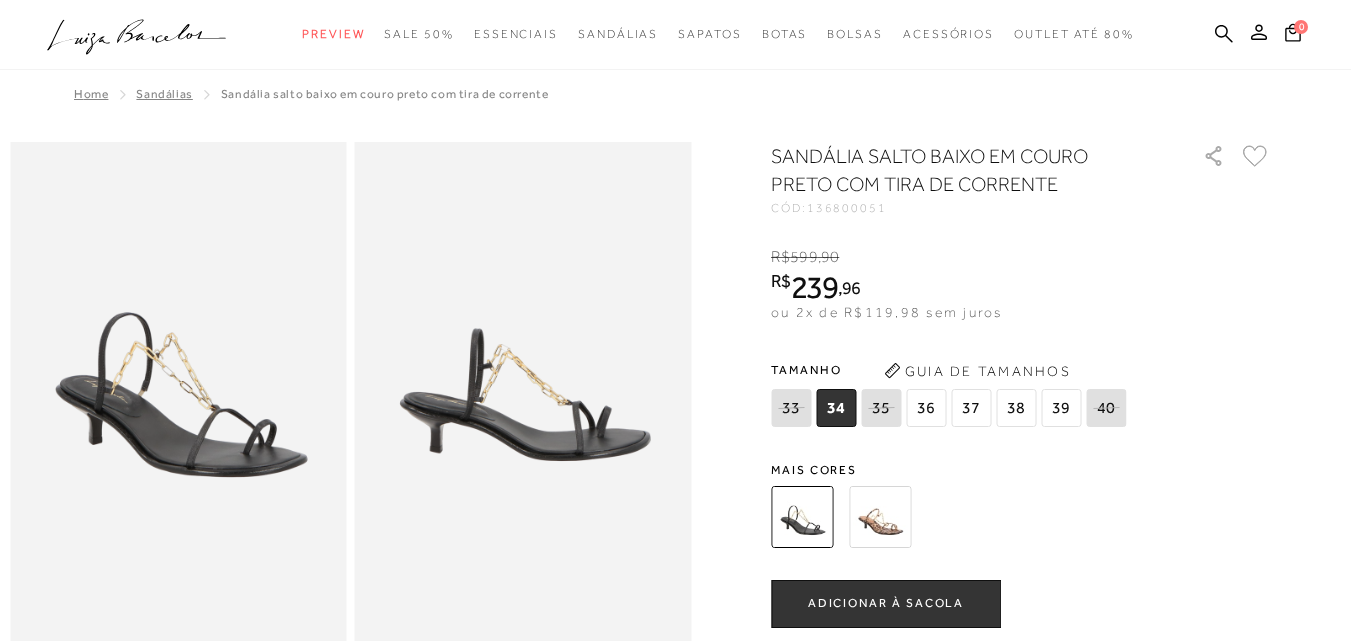 scroll, scrollTop: 0, scrollLeft: 0, axis: both 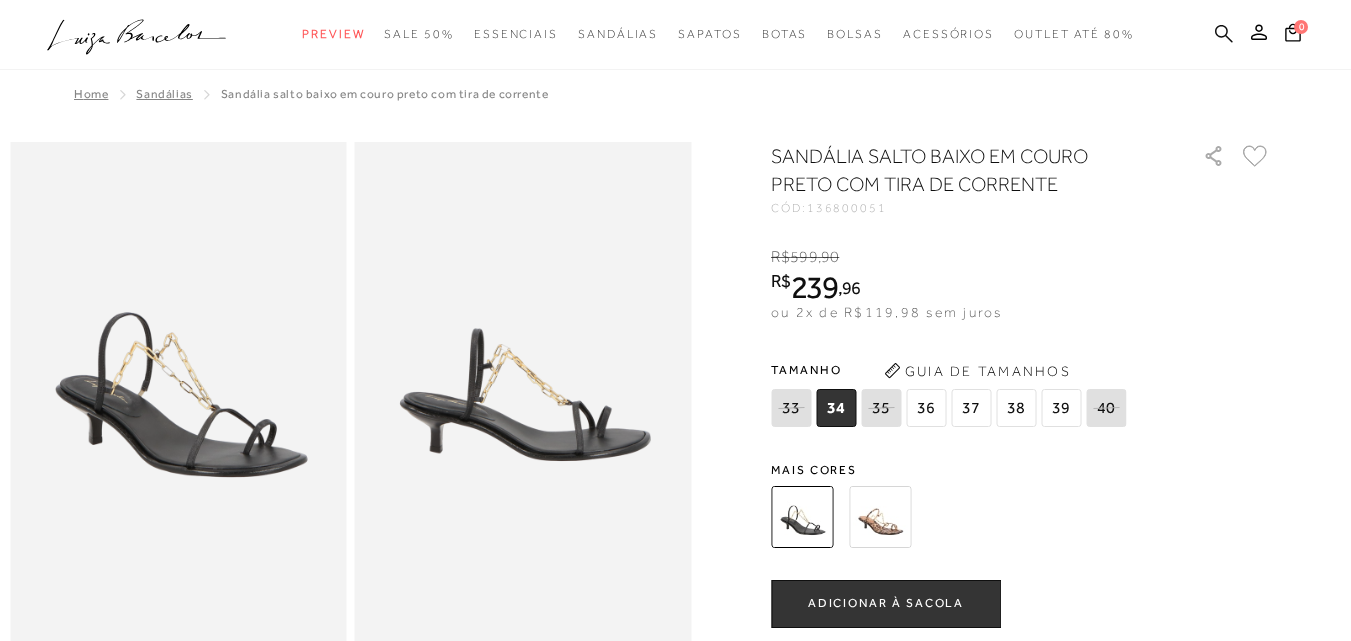 click 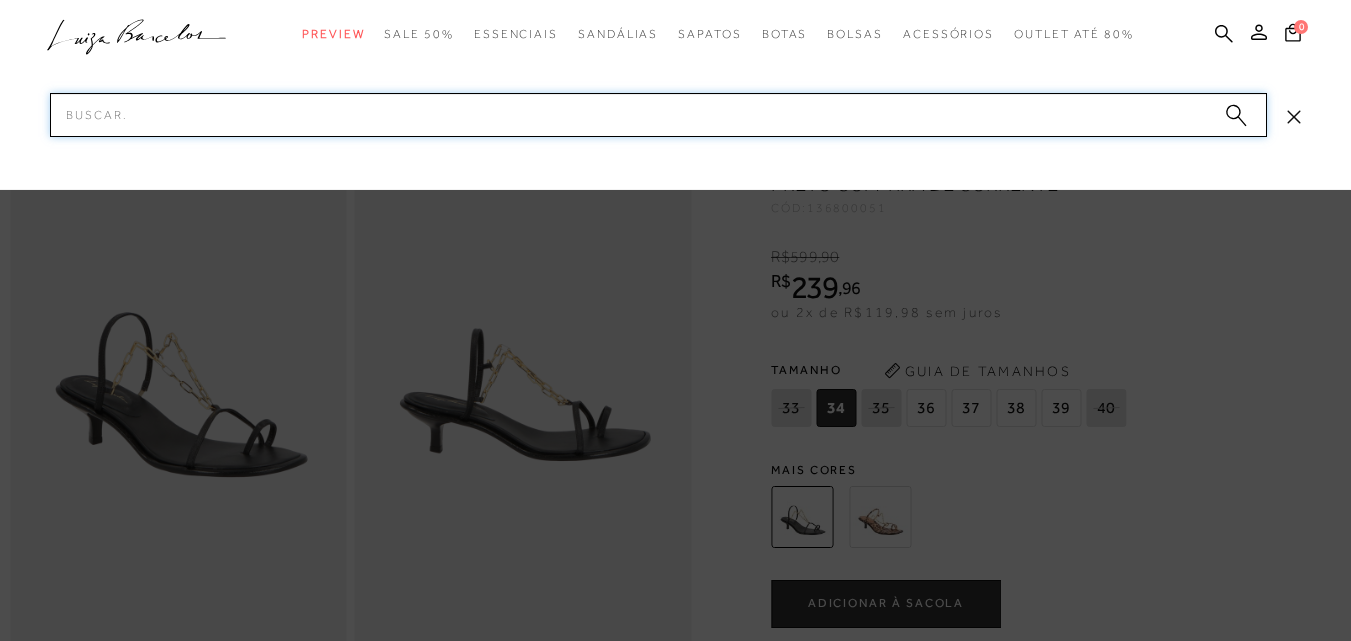 click on "Pesquisar" at bounding box center (658, 115) 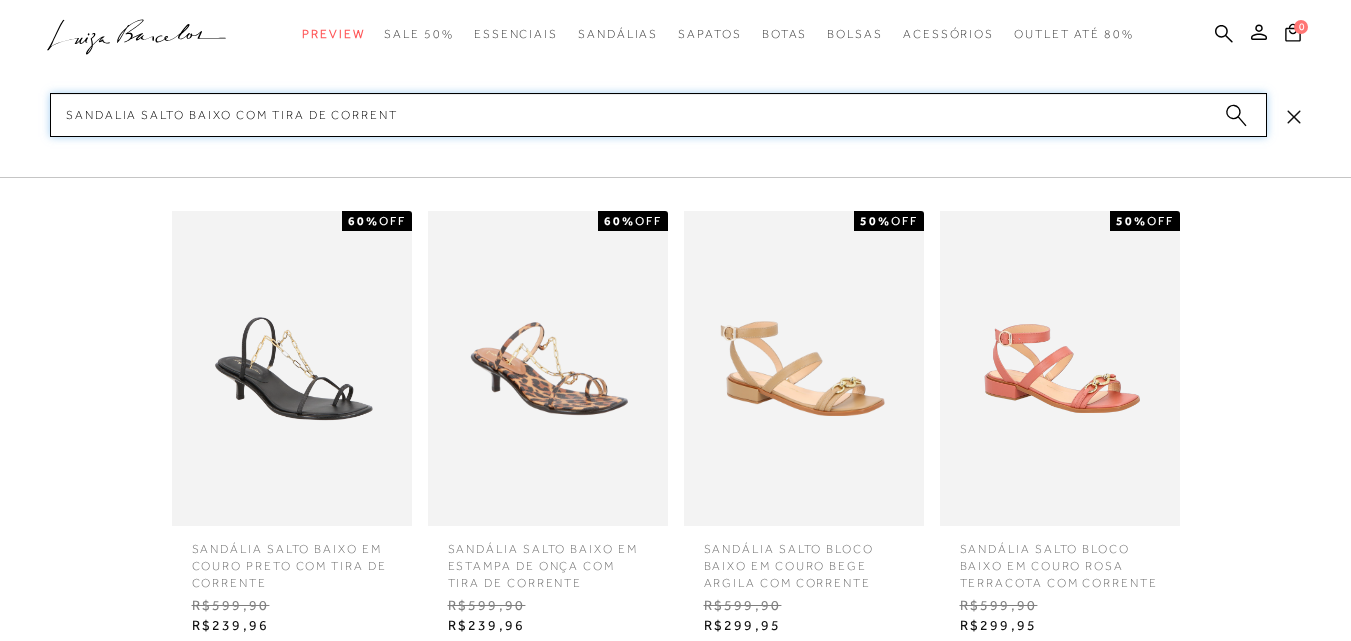 scroll, scrollTop: 2309, scrollLeft: 0, axis: vertical 